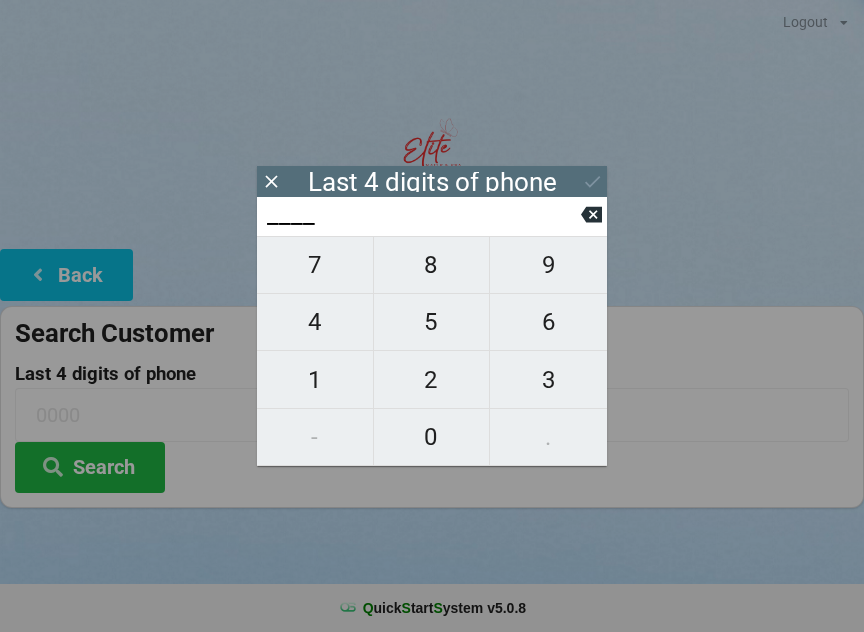 scroll, scrollTop: 17, scrollLeft: 24, axis: both 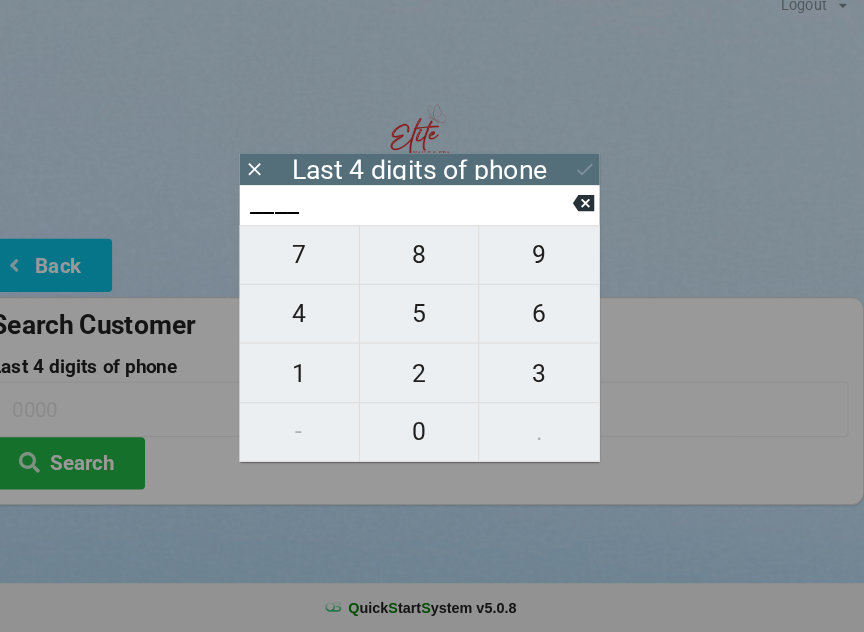 click on "2" at bounding box center (432, 380) 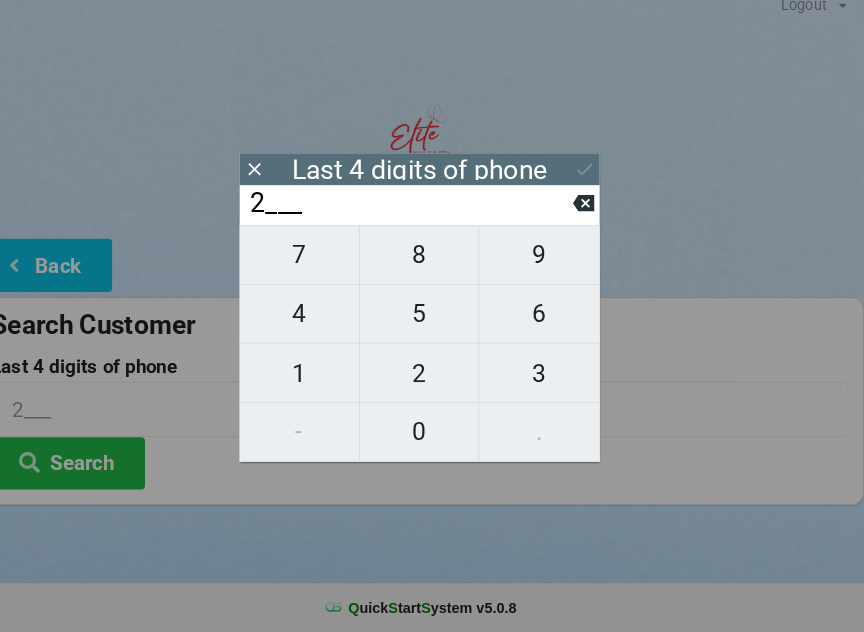 click on "0" at bounding box center [432, 437] 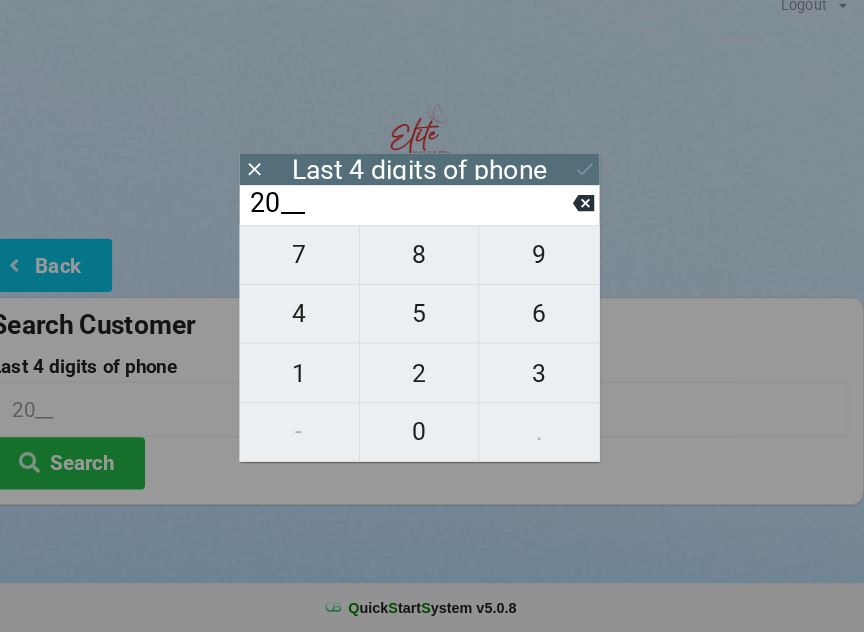 click on "7" at bounding box center [315, 265] 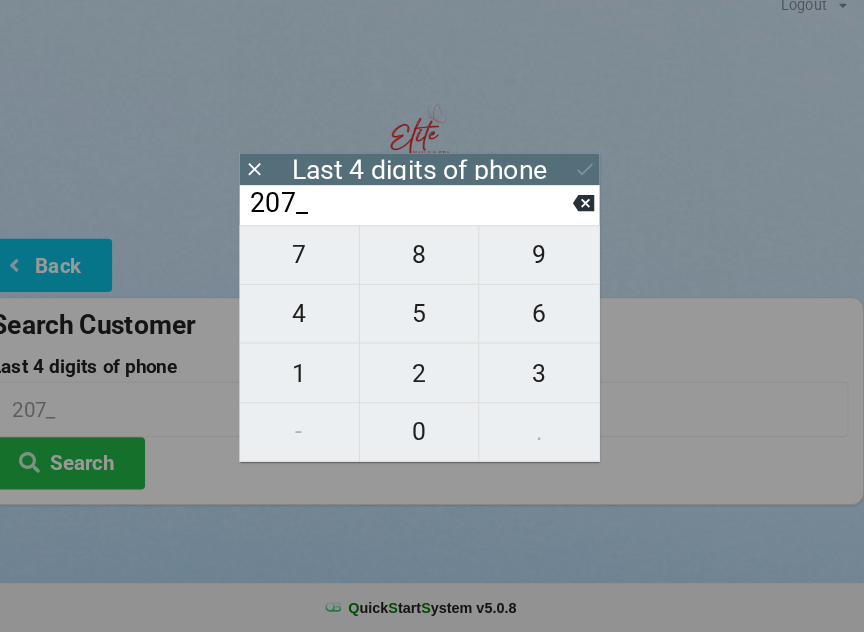 click on "2" at bounding box center (432, 380) 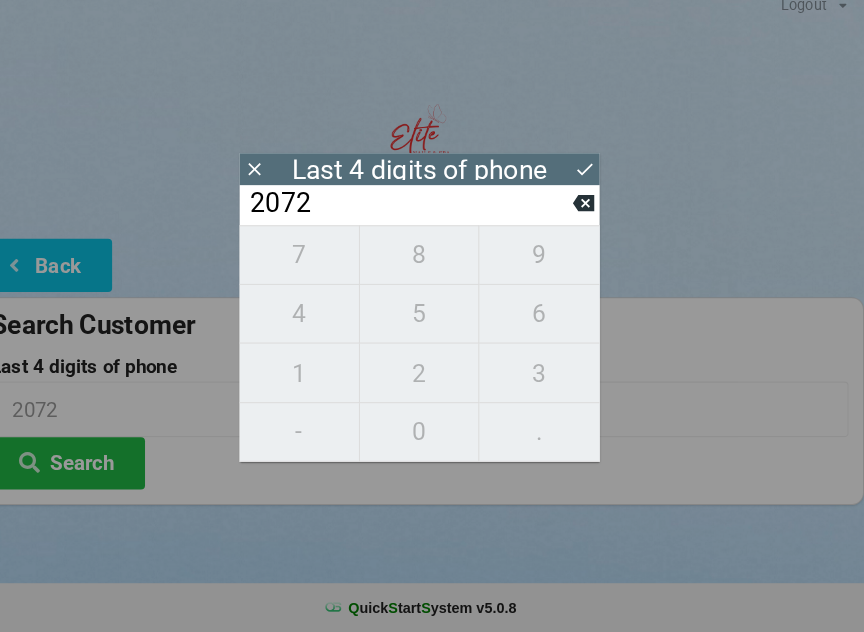 click on "7 8 9 4 5 6 1 2 3 - 0 ." at bounding box center (432, 351) 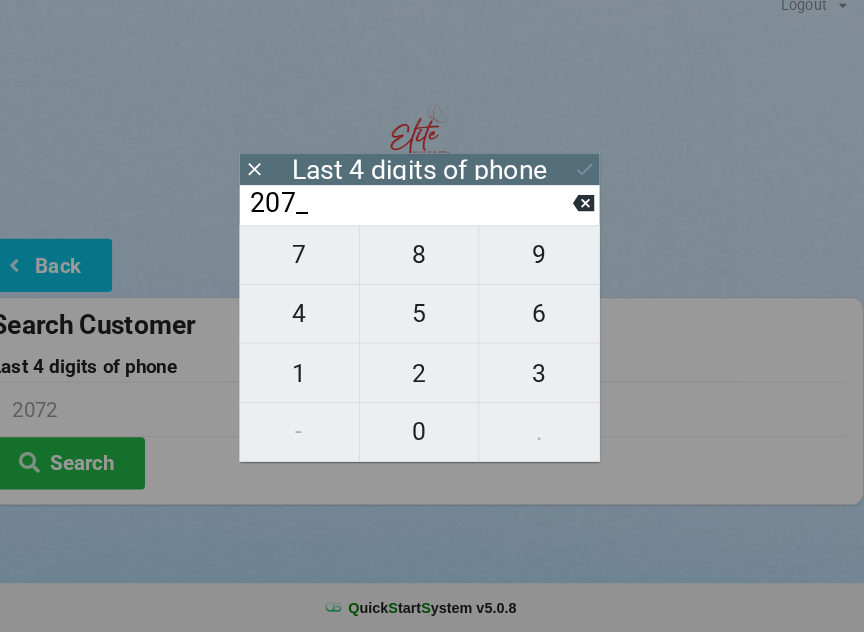 click 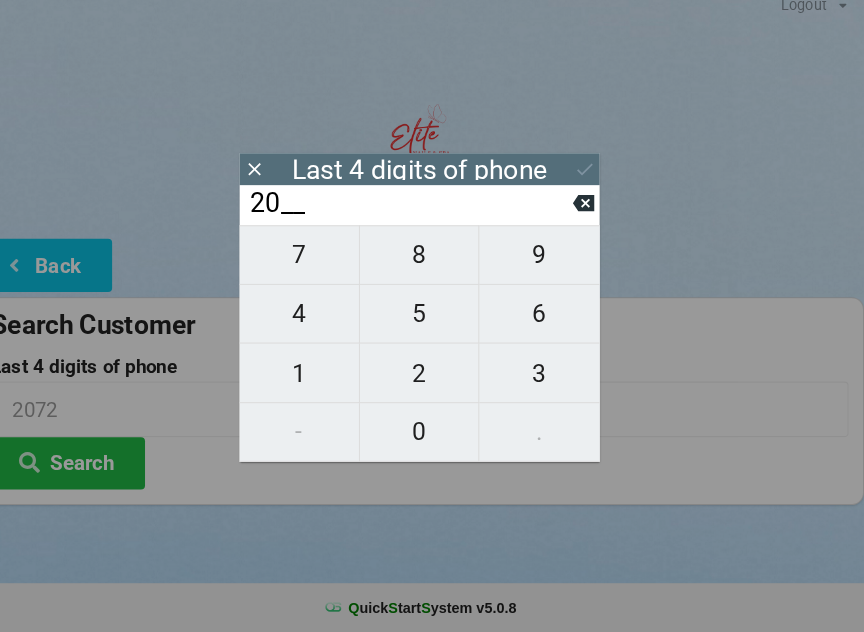 click 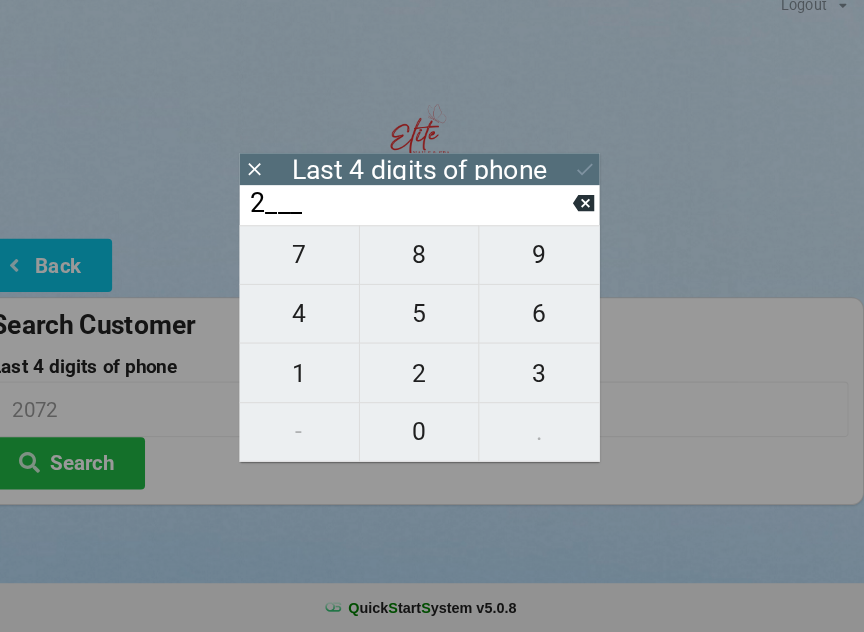 click 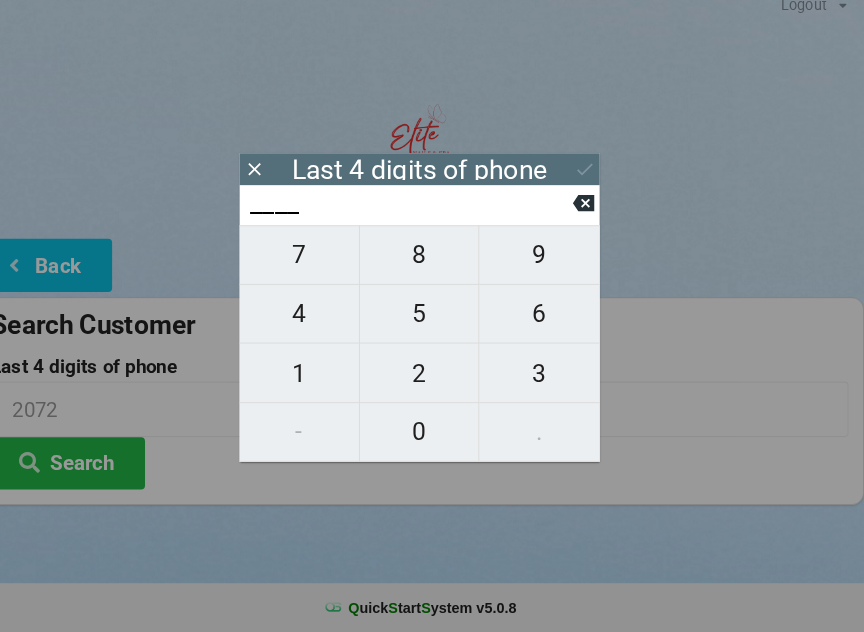 click on "6" at bounding box center [548, 322] 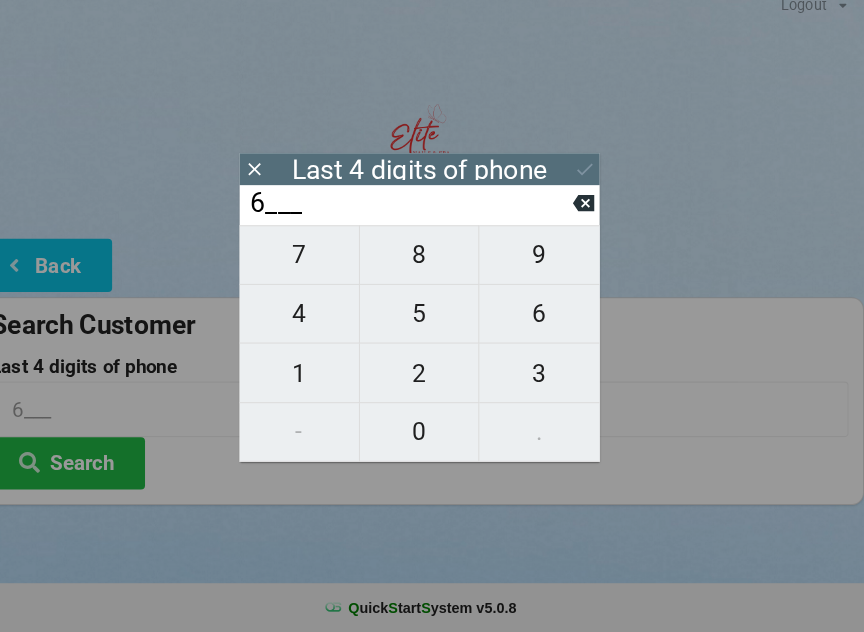 click on "9" at bounding box center [548, 265] 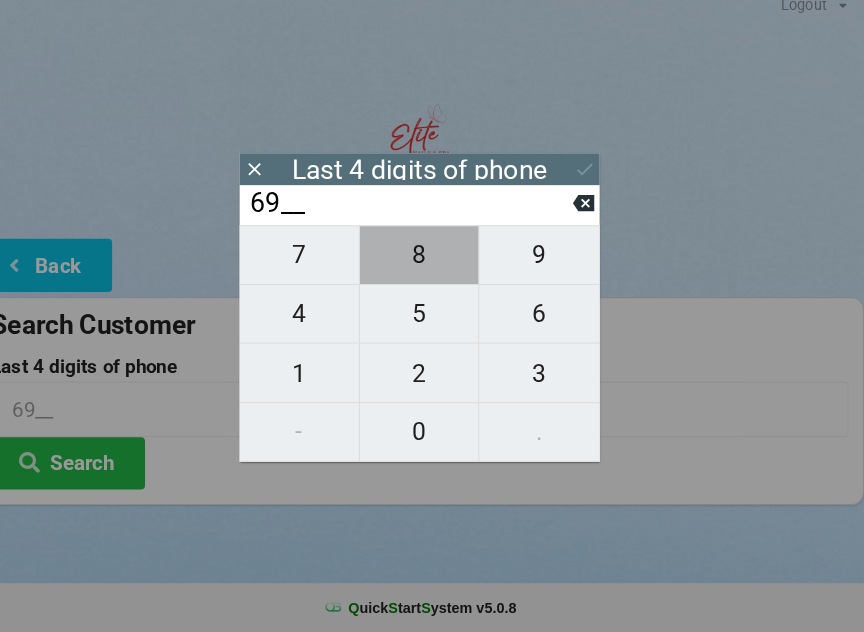 click on "8" at bounding box center [432, 265] 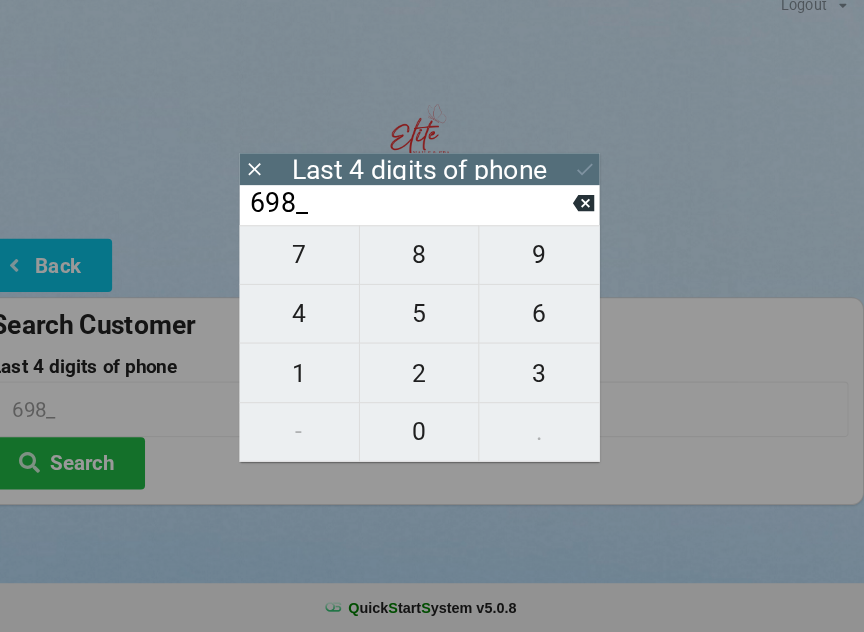 click on "9" at bounding box center [548, 265] 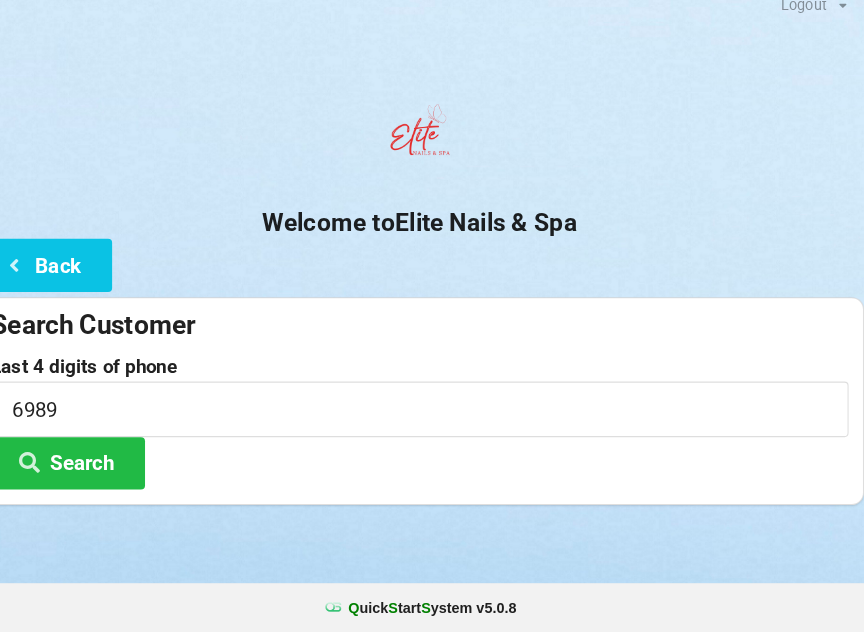 click on "Welcome to Elite Nails & Spa" at bounding box center (432, 179) 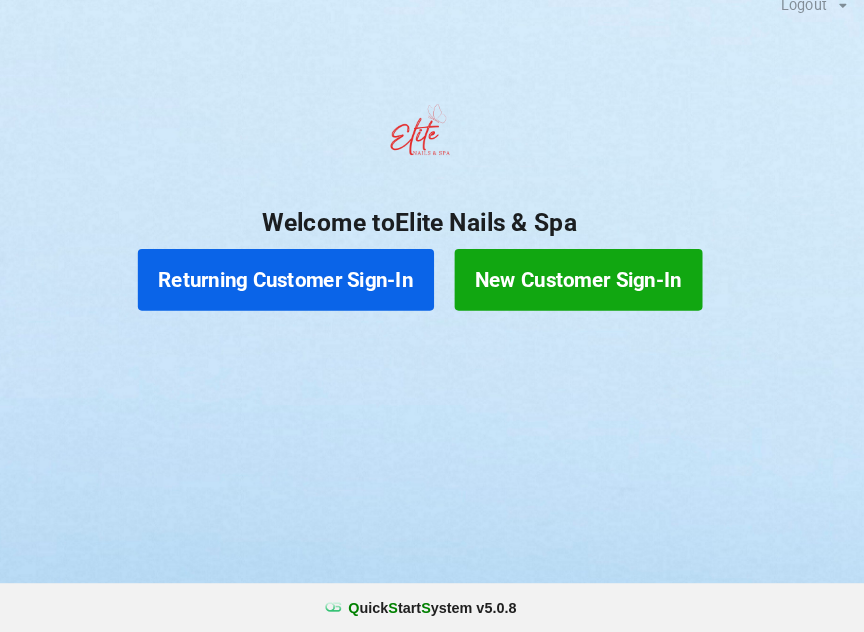 click on "Returning Customer Sign-In" at bounding box center [302, 289] 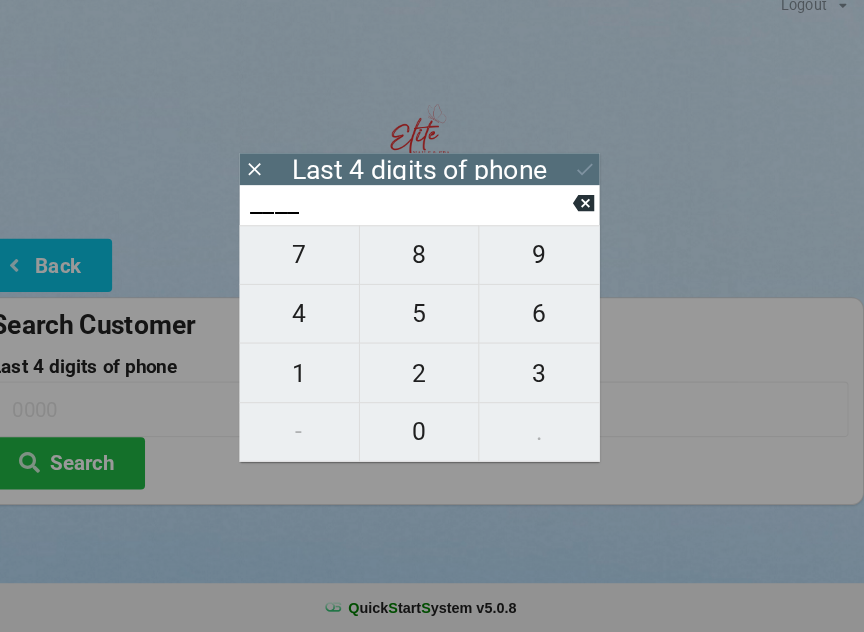 click on "9" at bounding box center (548, 265) 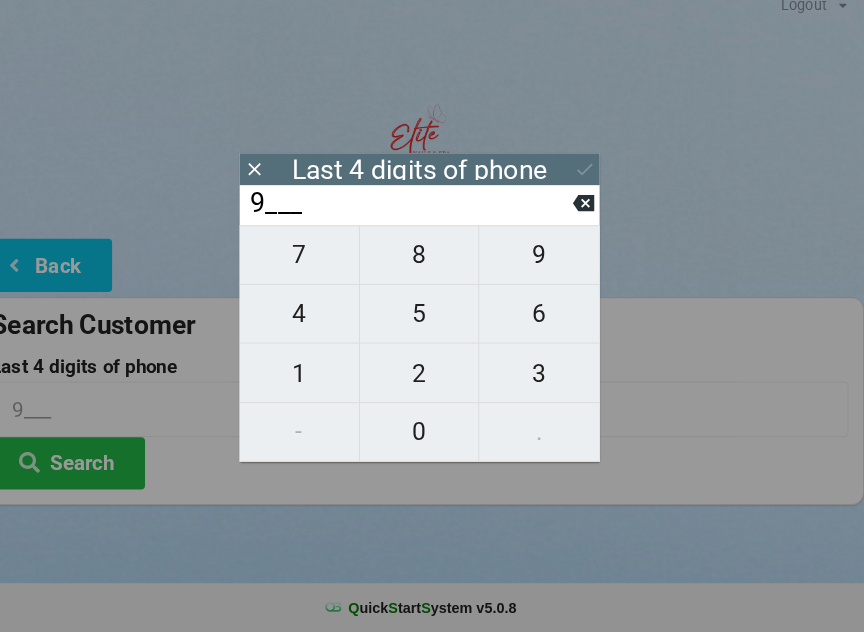 type on "9___" 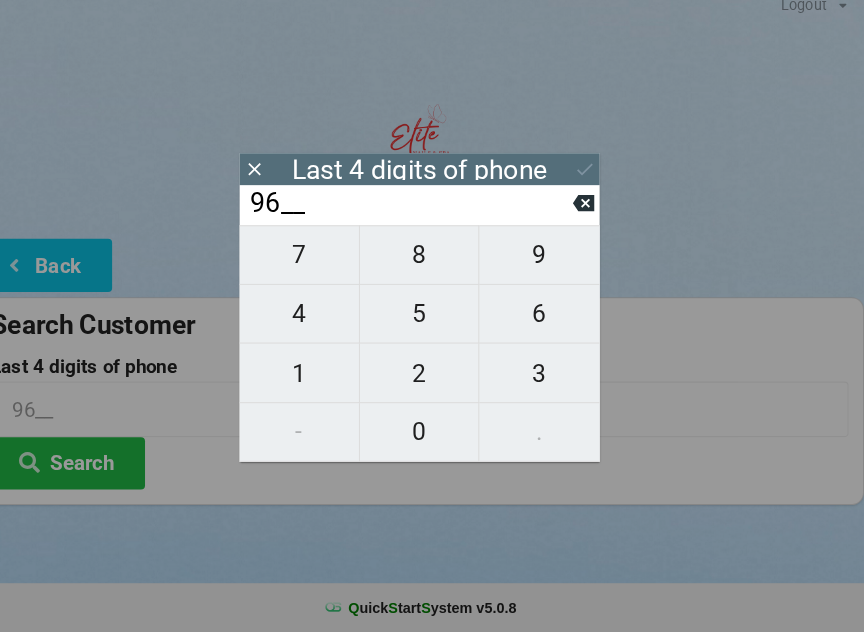 click on "8" at bounding box center (432, 265) 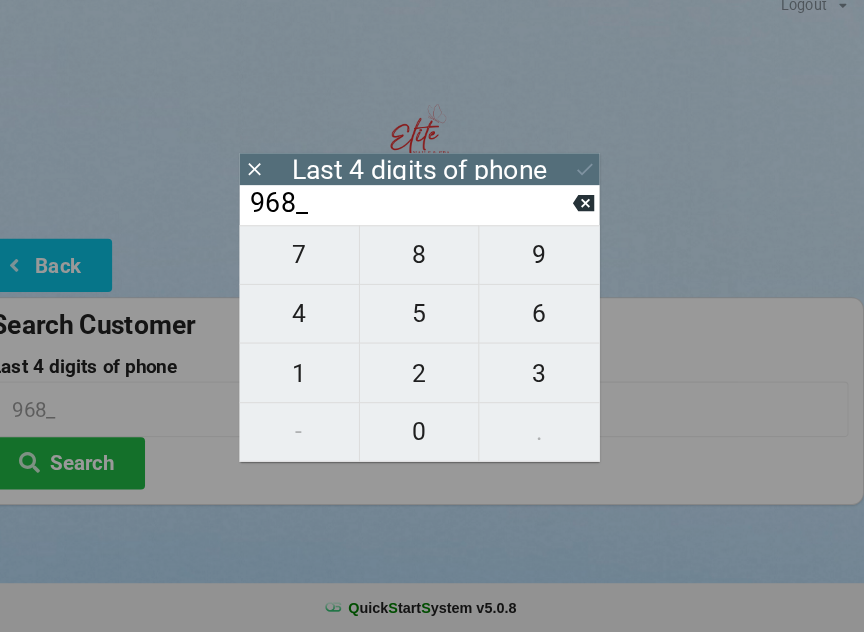 click on "9" at bounding box center [548, 265] 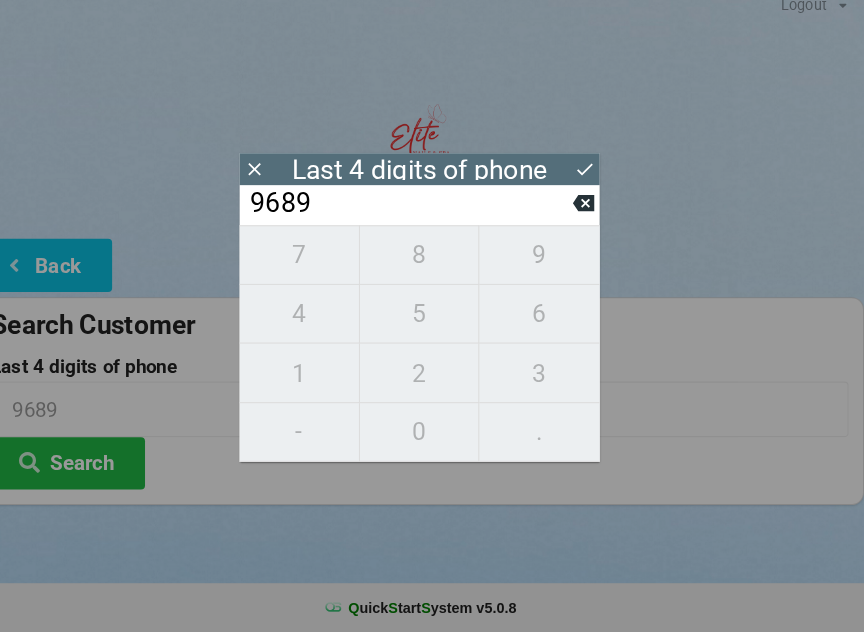 click at bounding box center (592, 181) 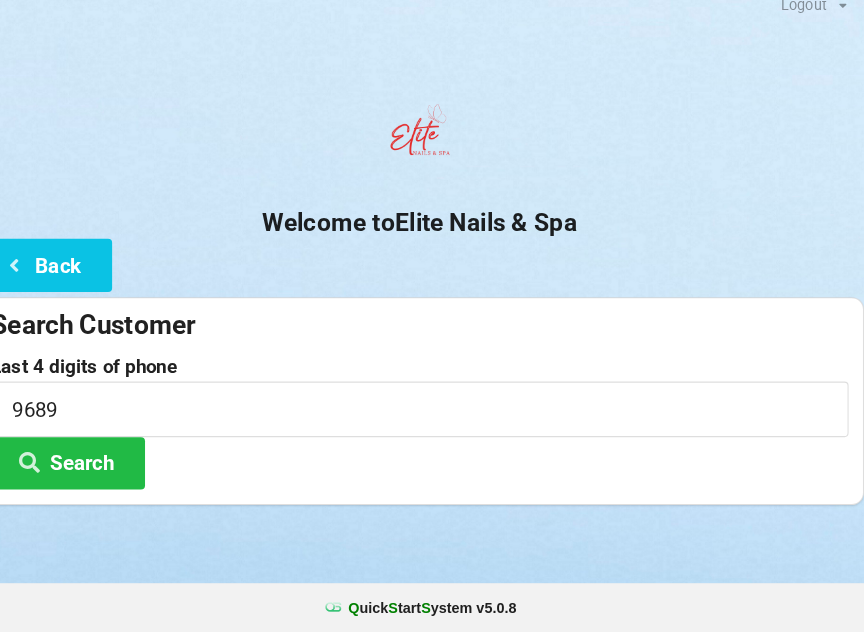 click on "Search" at bounding box center (90, 467) 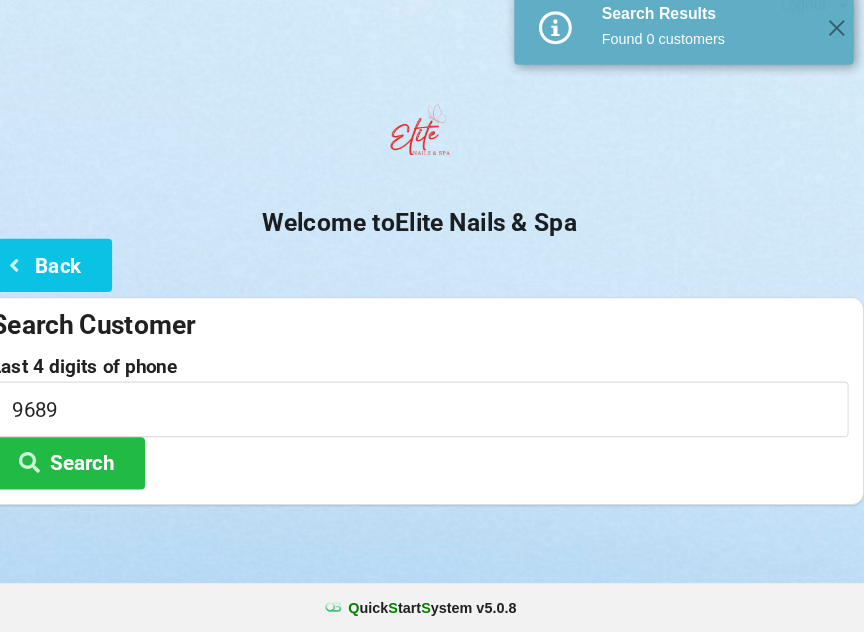 click on "Back" at bounding box center (66, 274) 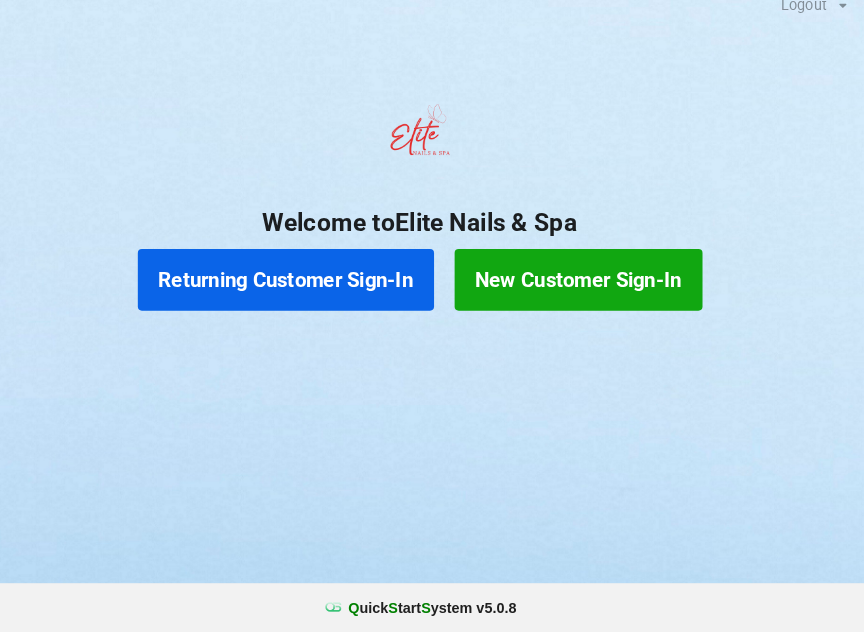 click on "Returning Customer Sign-In" at bounding box center (302, 289) 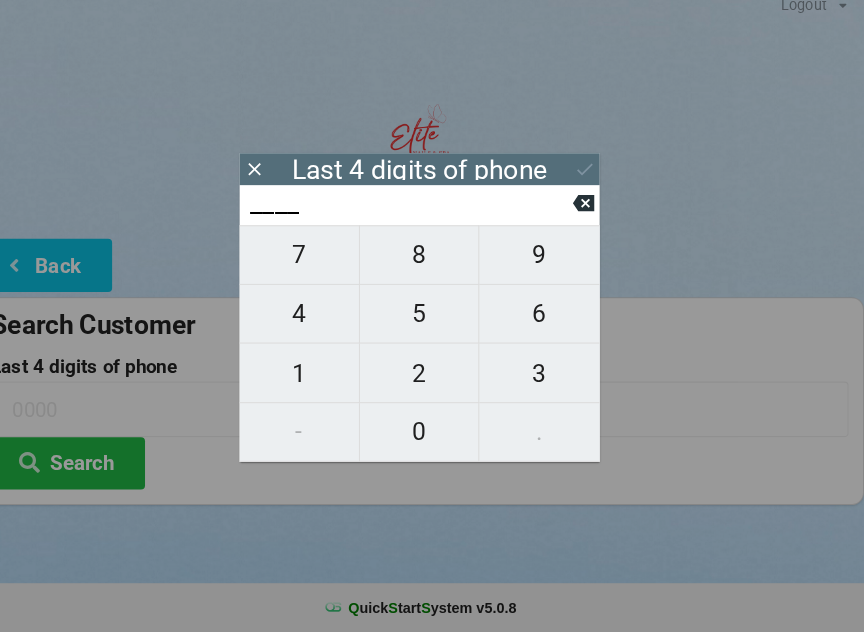click on "2" at bounding box center (432, 380) 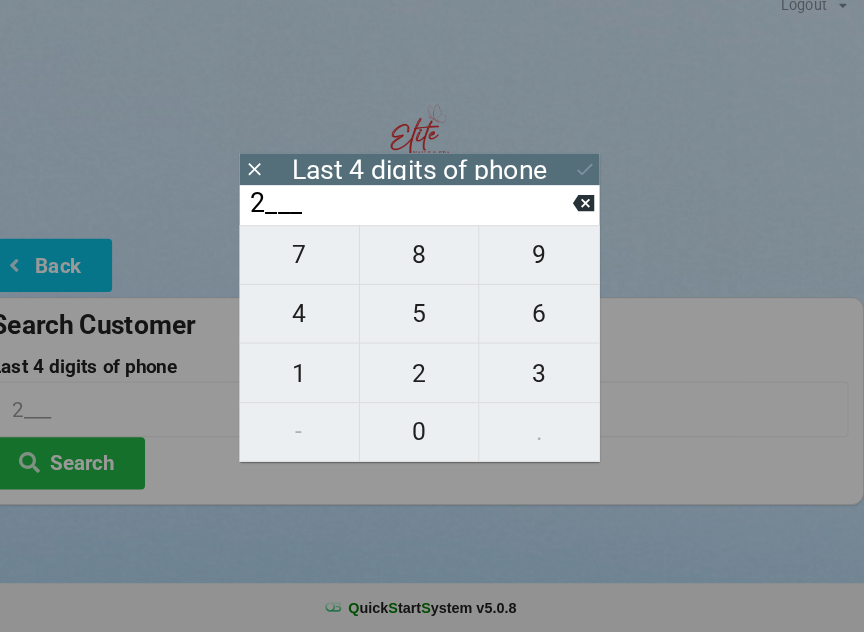 click on "8" at bounding box center [432, 265] 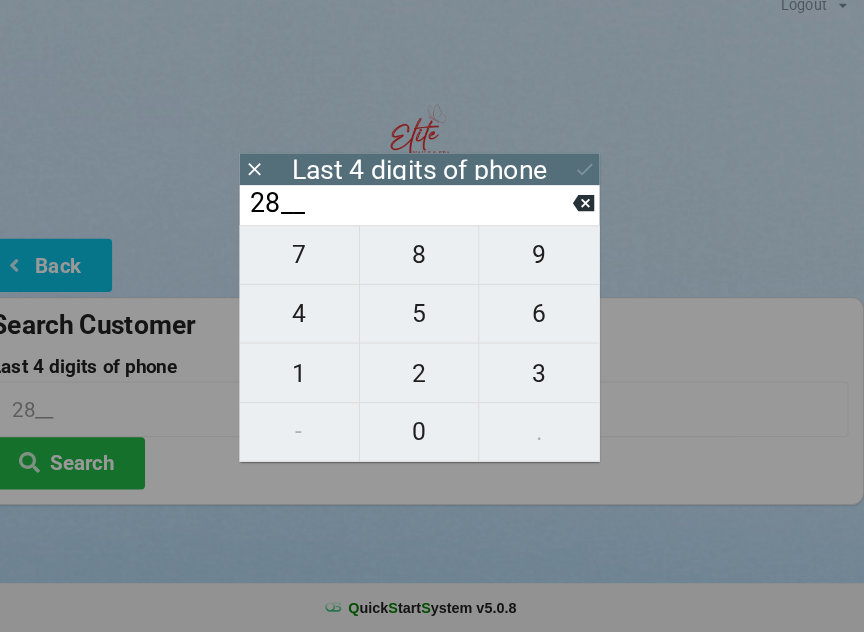 click on "1" at bounding box center (315, 380) 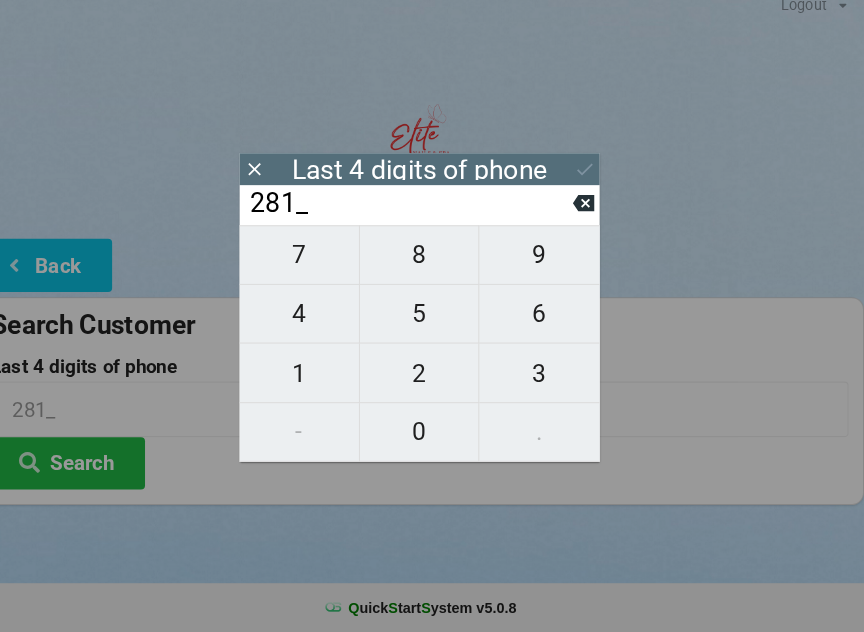 click on "8" at bounding box center [432, 265] 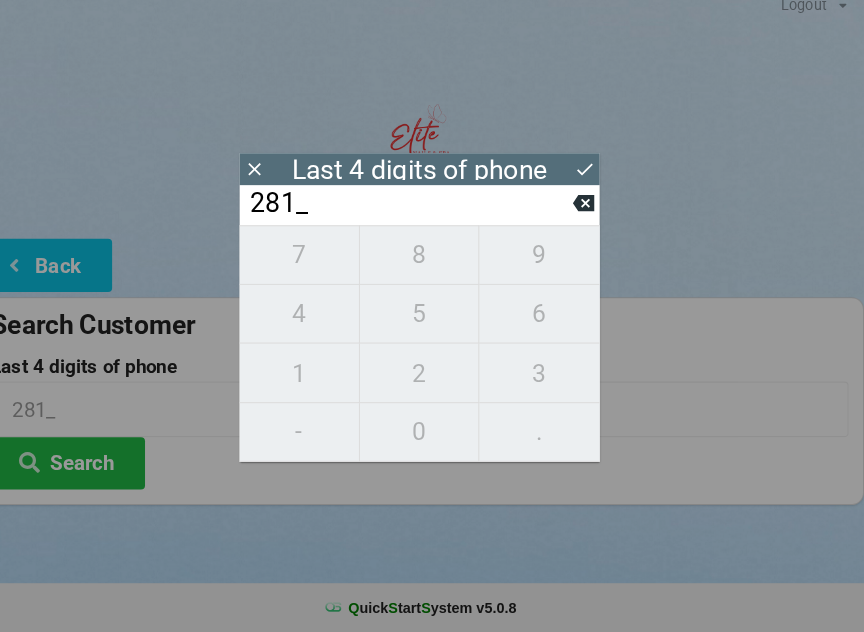 type on "2818" 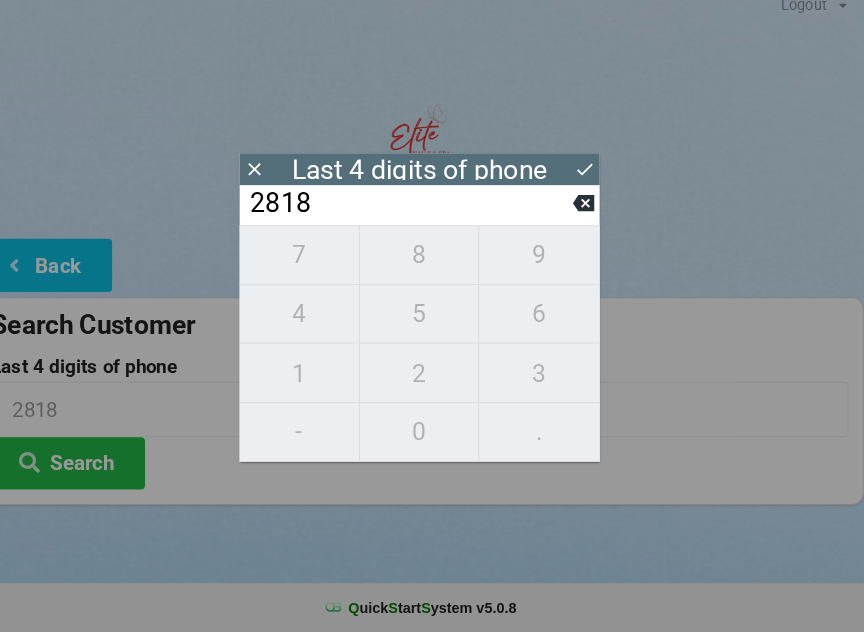 click 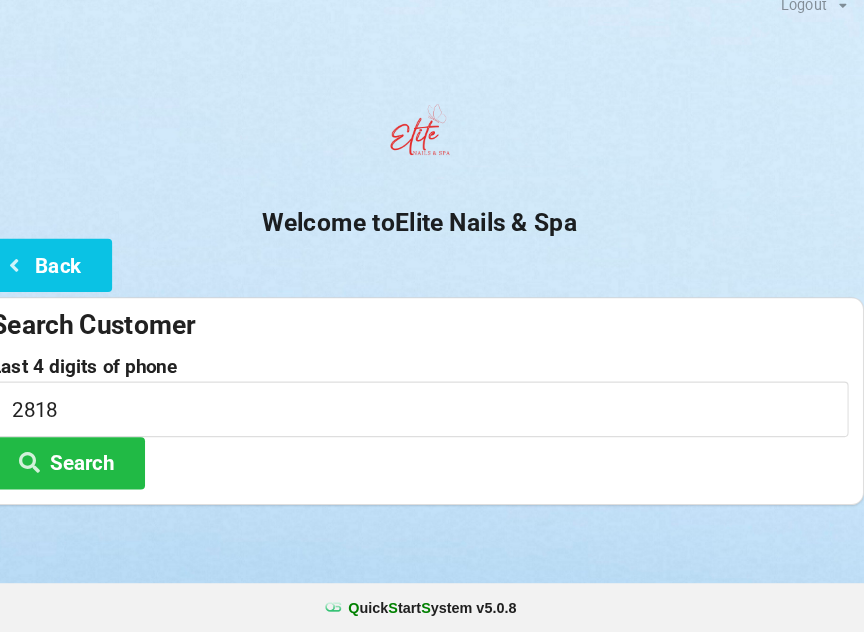 click on "Search" at bounding box center (90, 467) 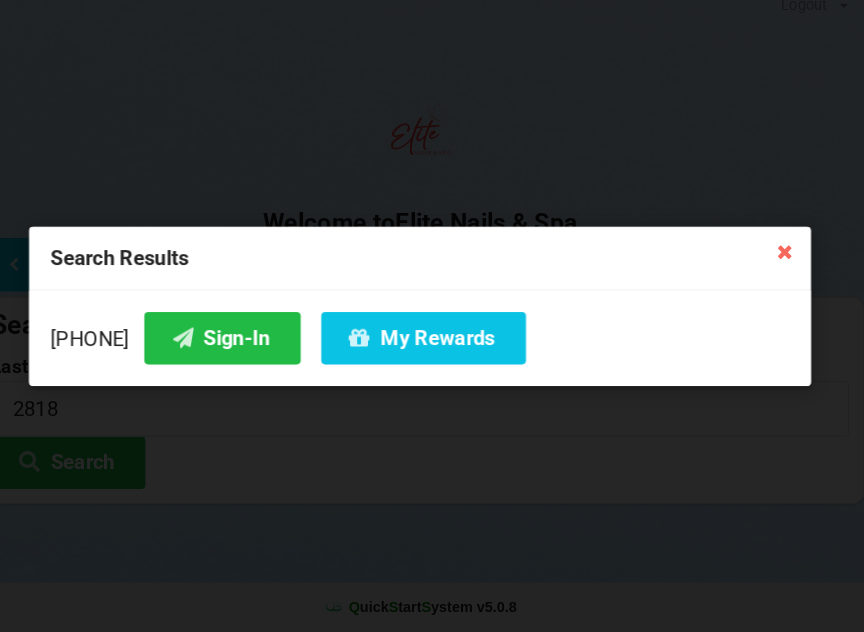 scroll, scrollTop: 0, scrollLeft: 0, axis: both 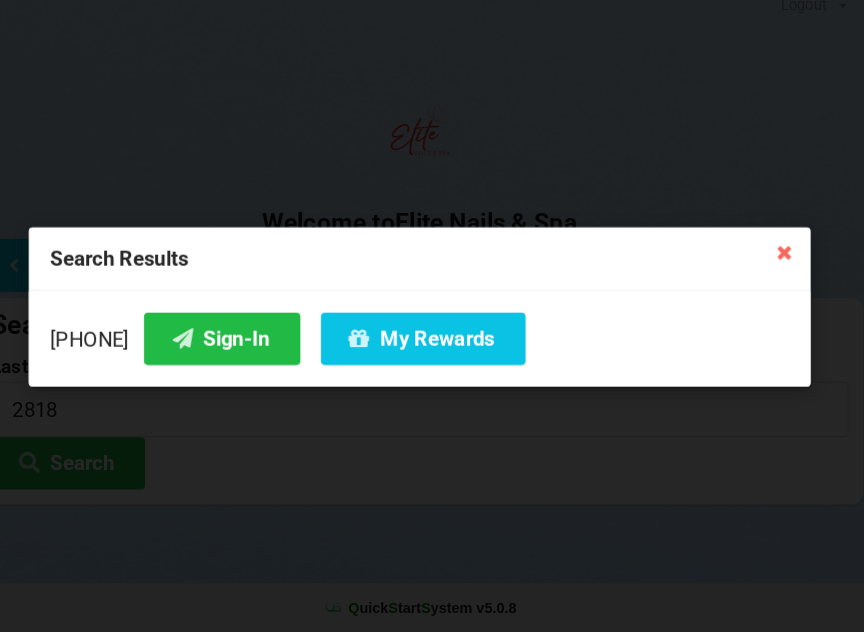 click on "Sign-In" at bounding box center (240, 346) 